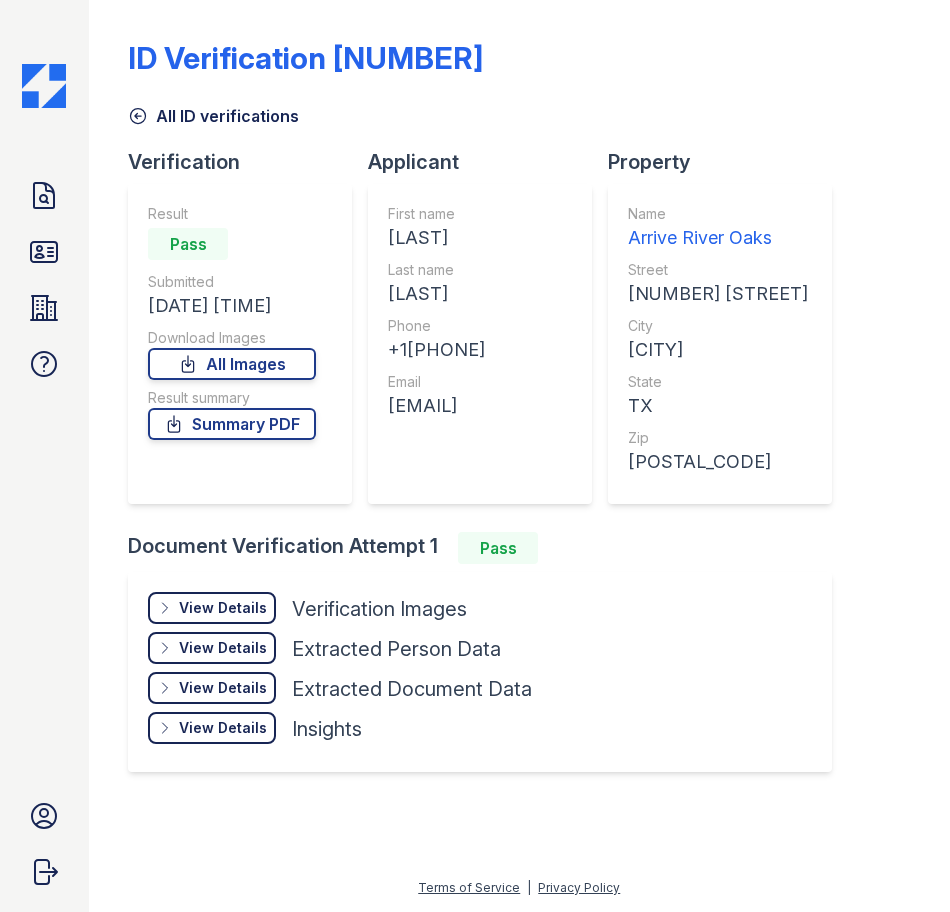 scroll, scrollTop: 0, scrollLeft: 0, axis: both 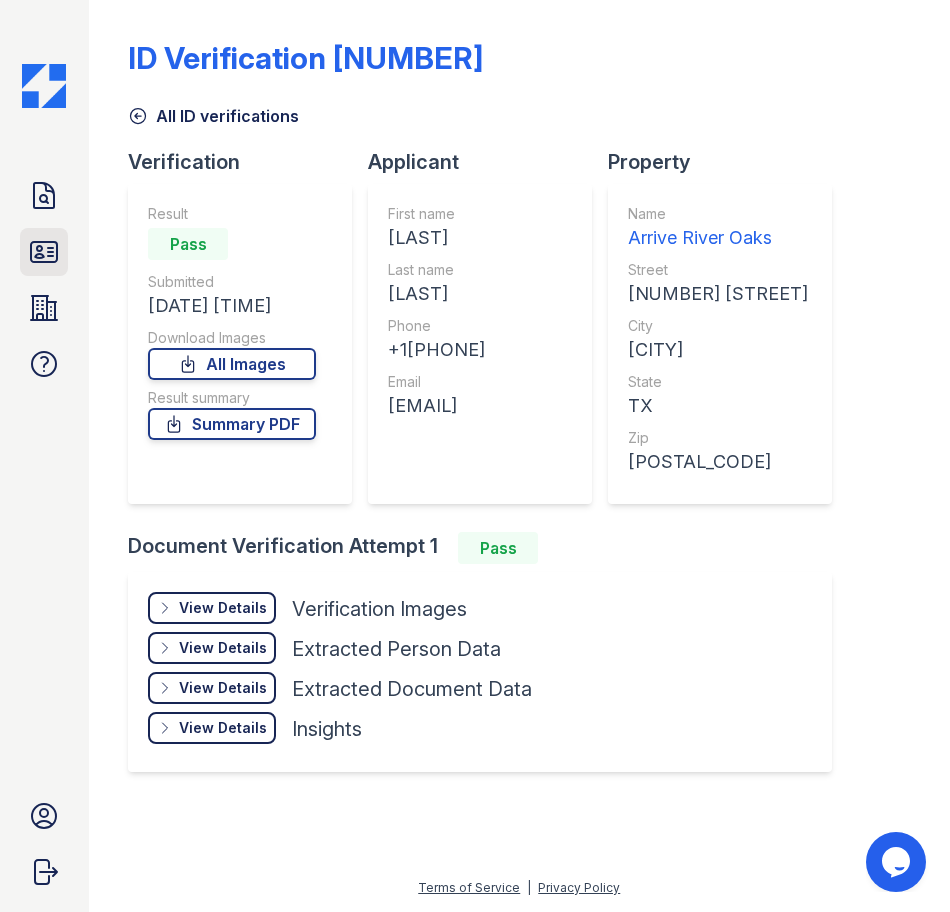 click 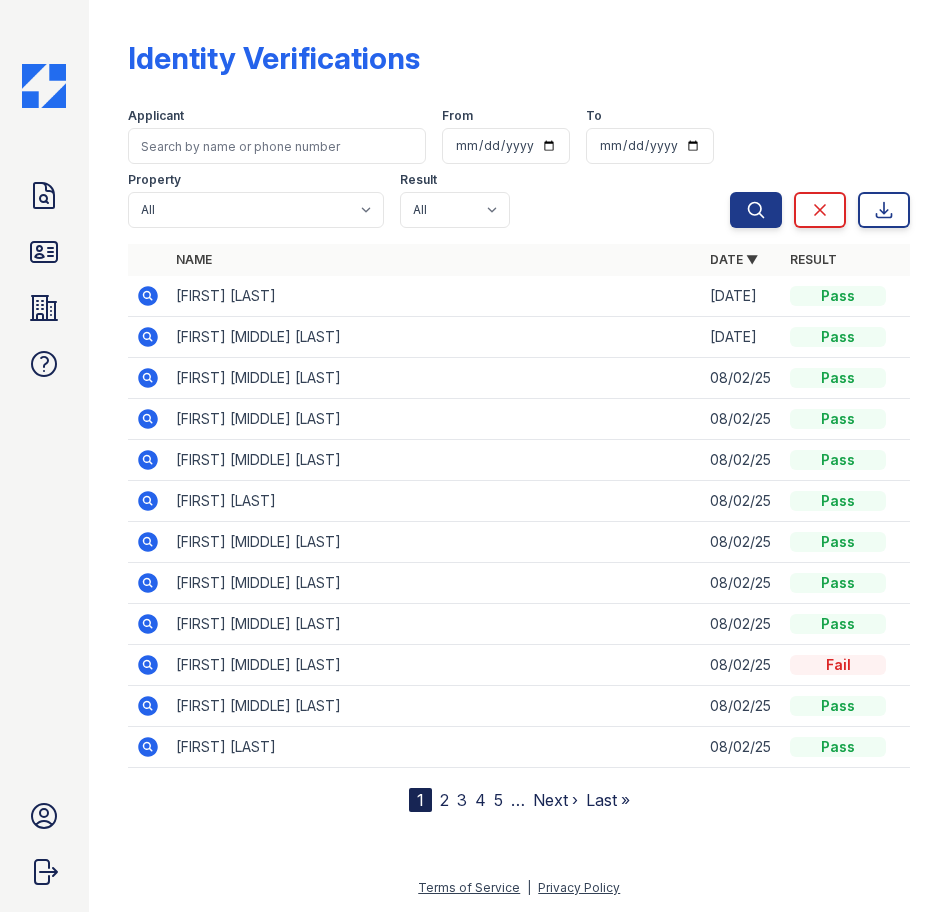 click 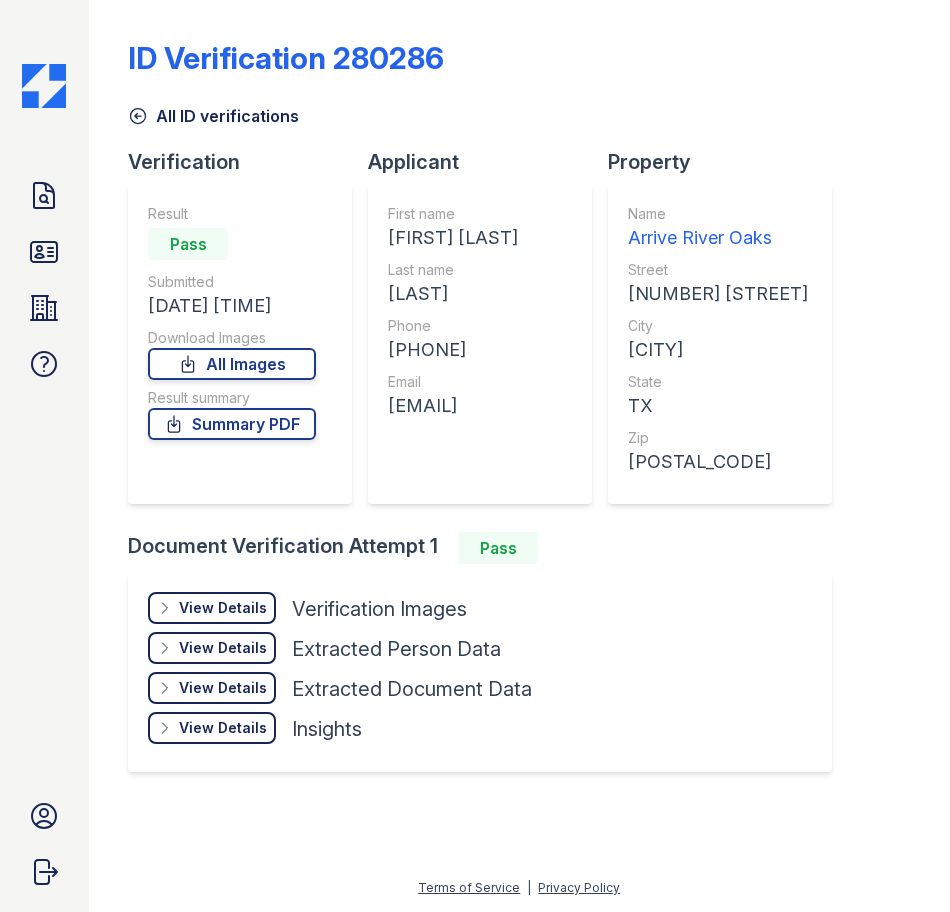 scroll, scrollTop: 0, scrollLeft: 0, axis: both 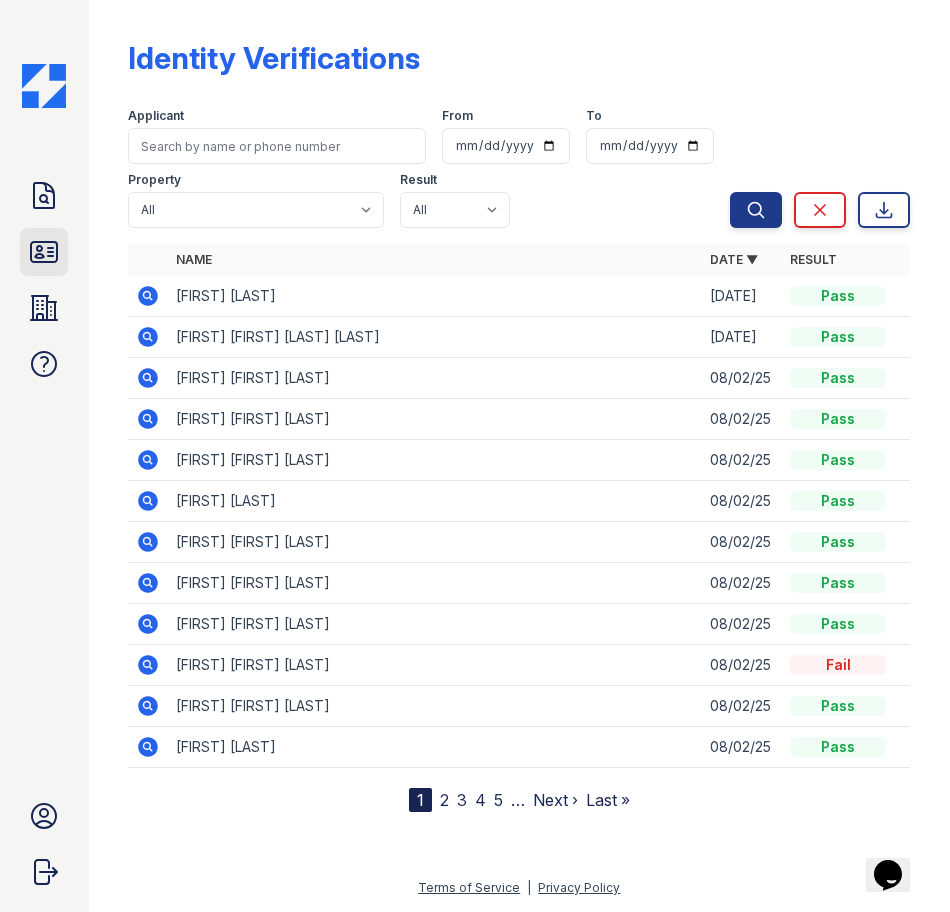 click 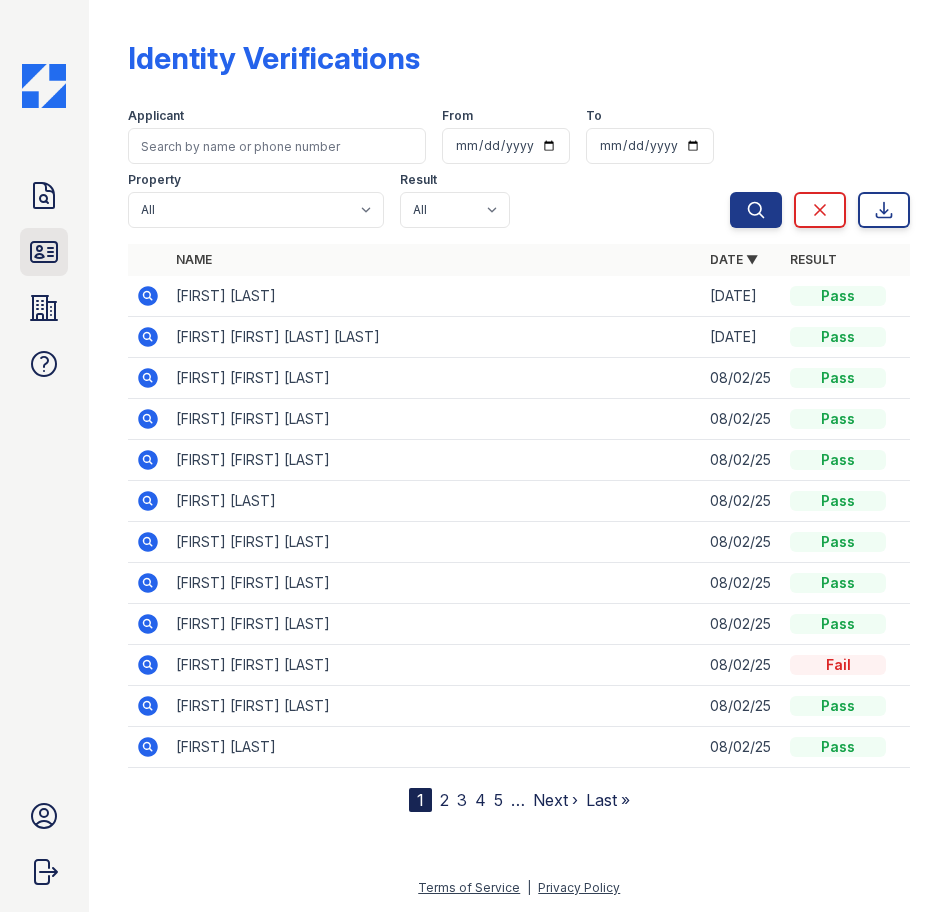 click 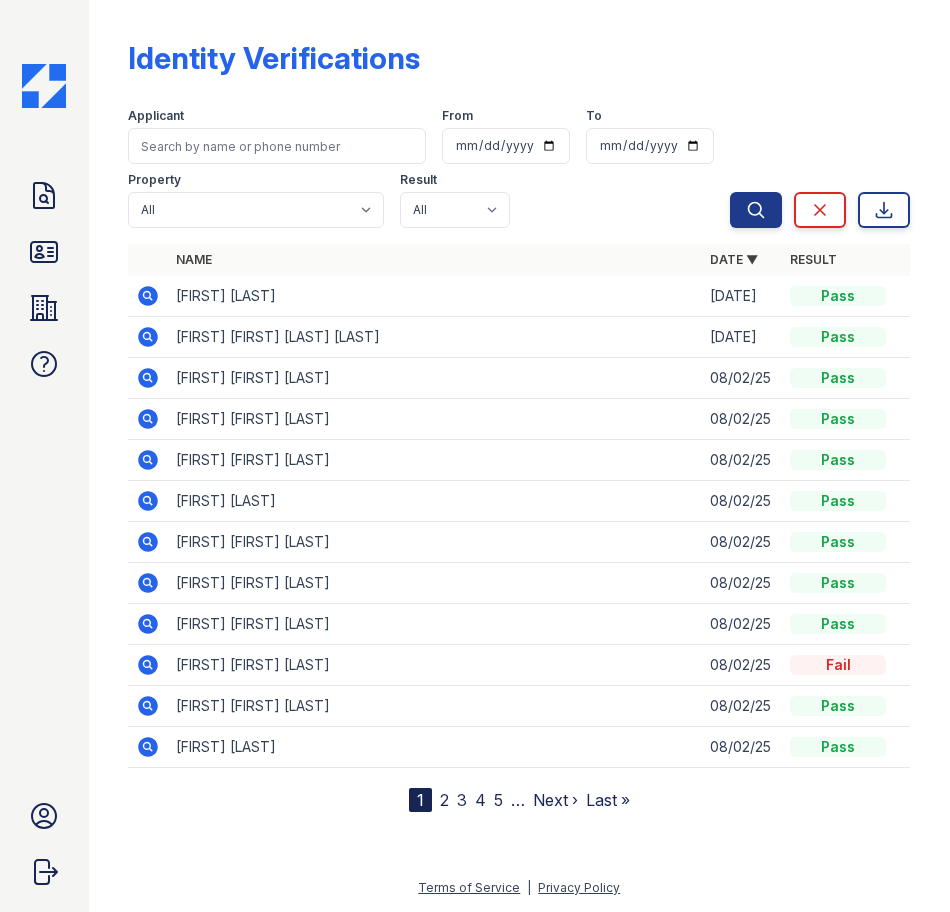 click 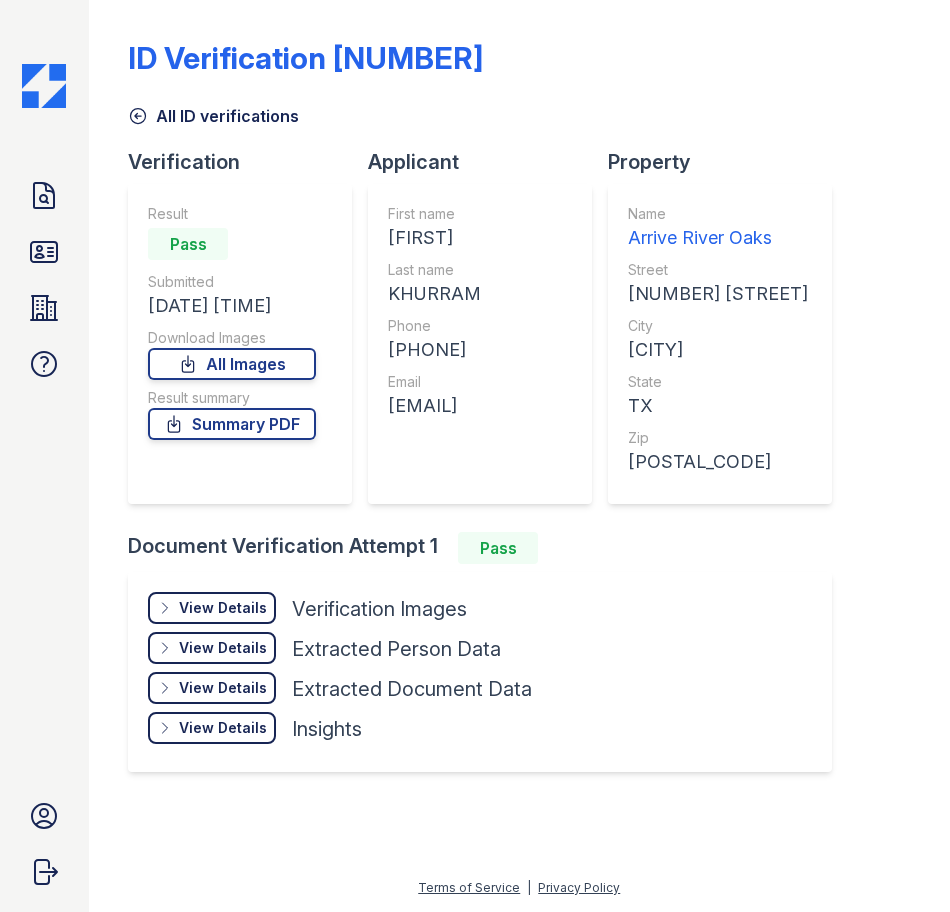 scroll, scrollTop: 0, scrollLeft: 0, axis: both 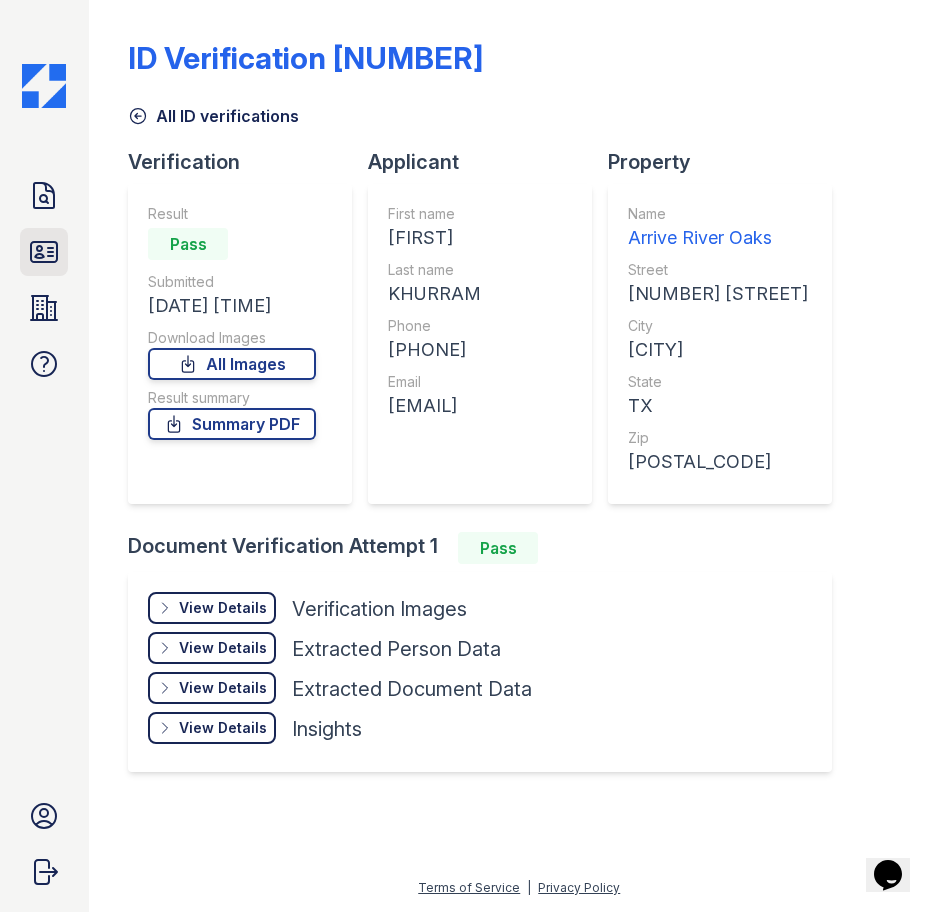 click 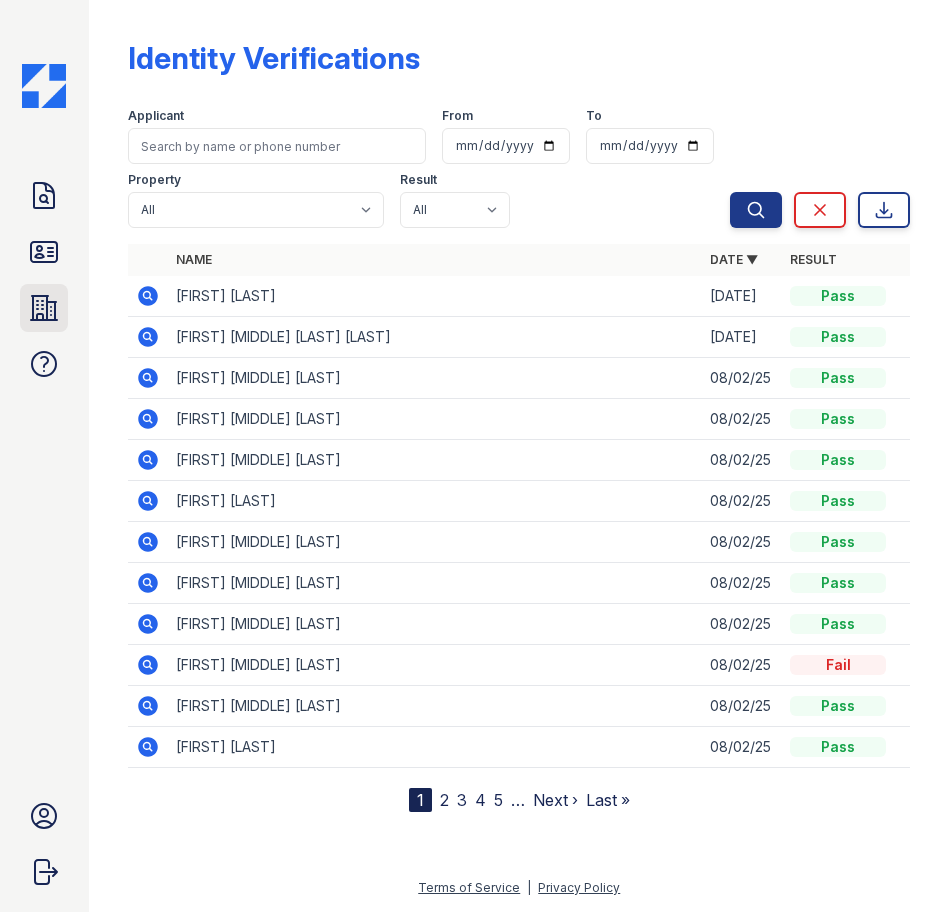 click 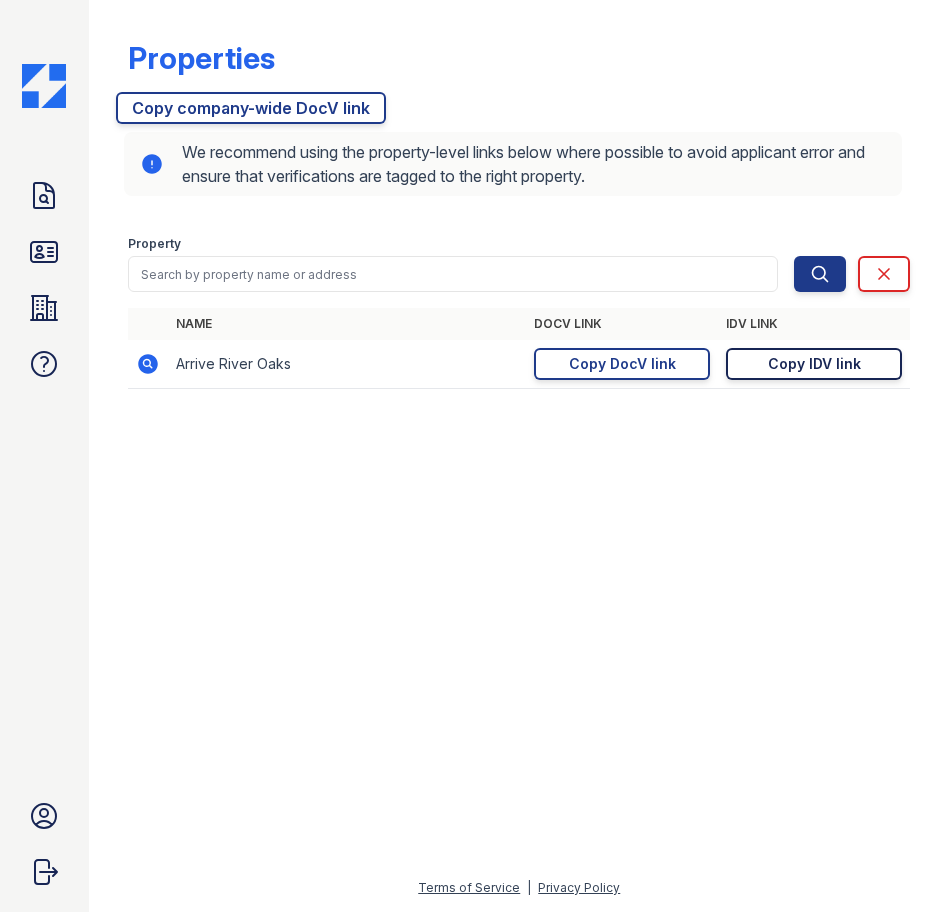 click on "Copy IDV link" at bounding box center [814, 364] 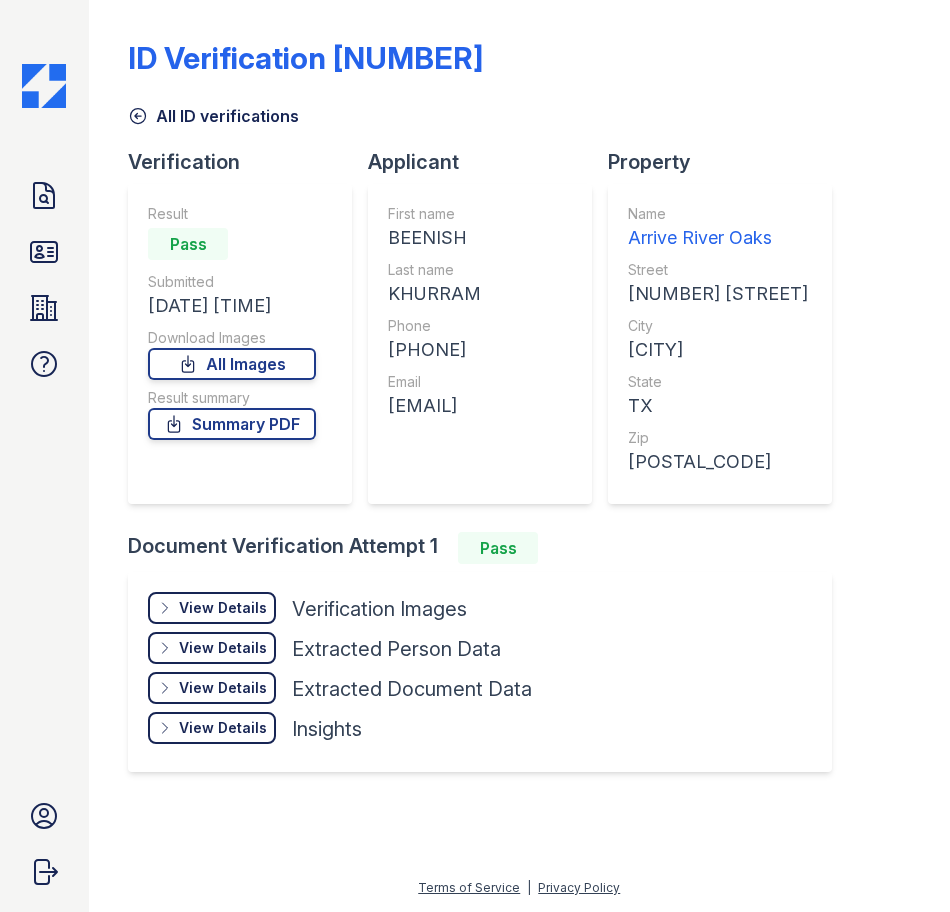 scroll, scrollTop: 0, scrollLeft: 0, axis: both 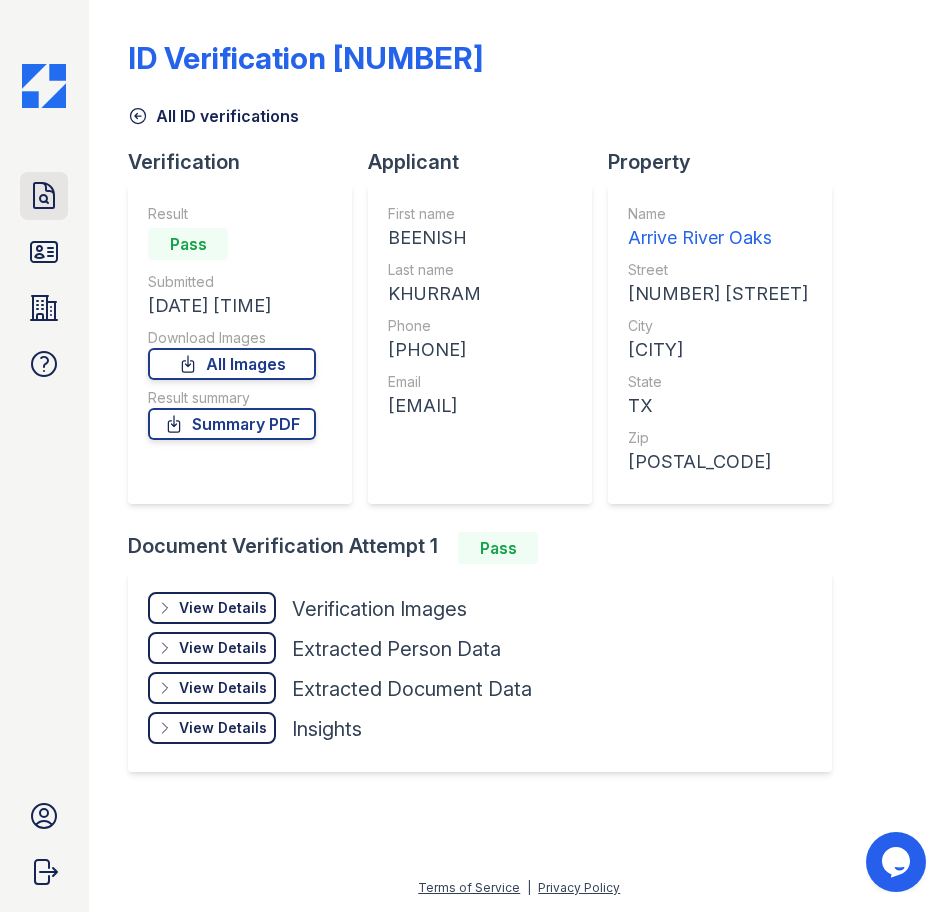 click 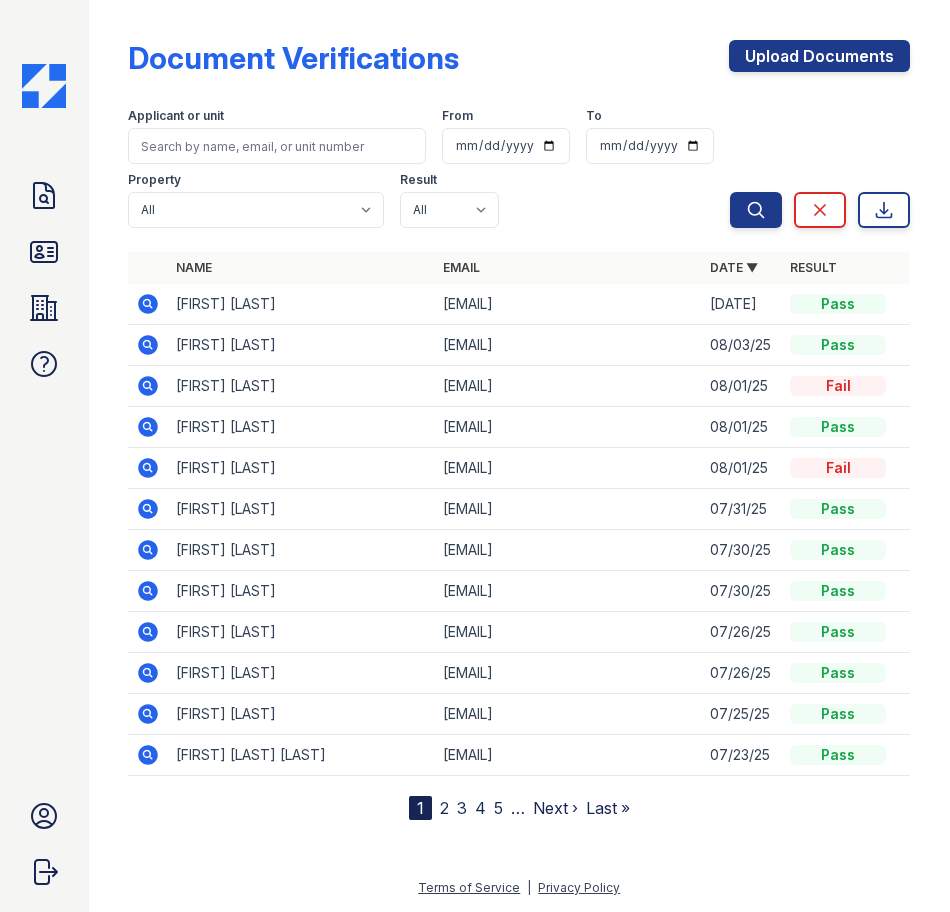 click 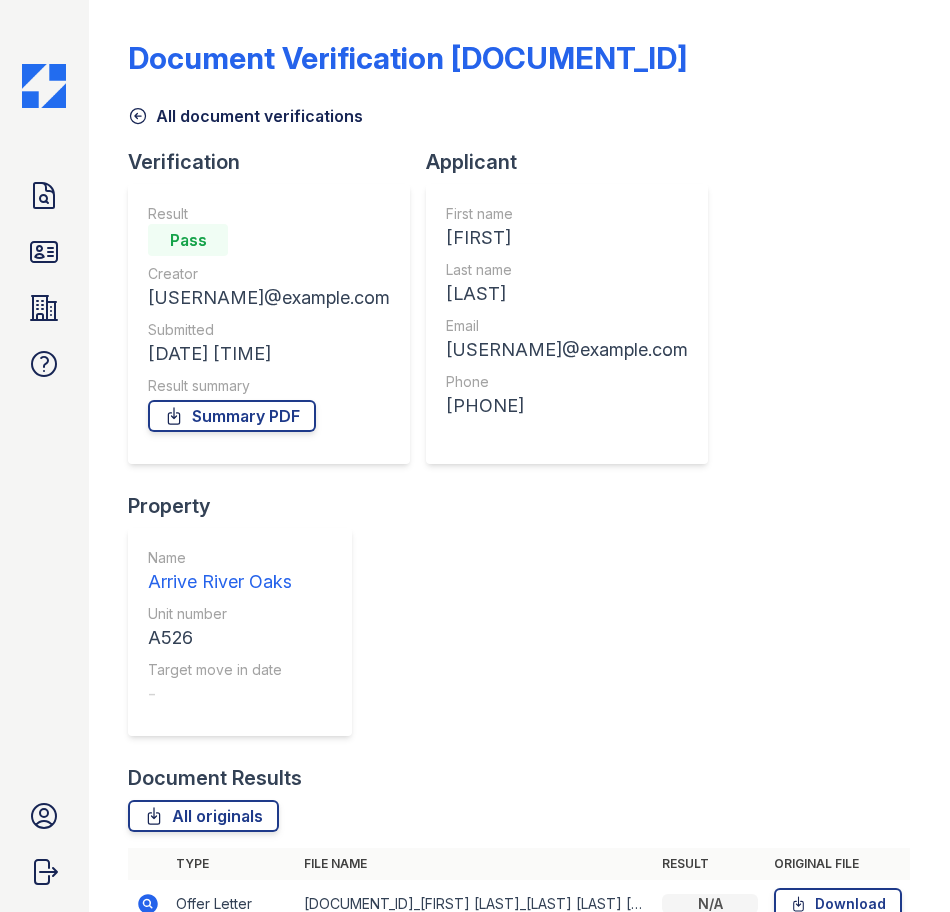 scroll, scrollTop: 0, scrollLeft: 0, axis: both 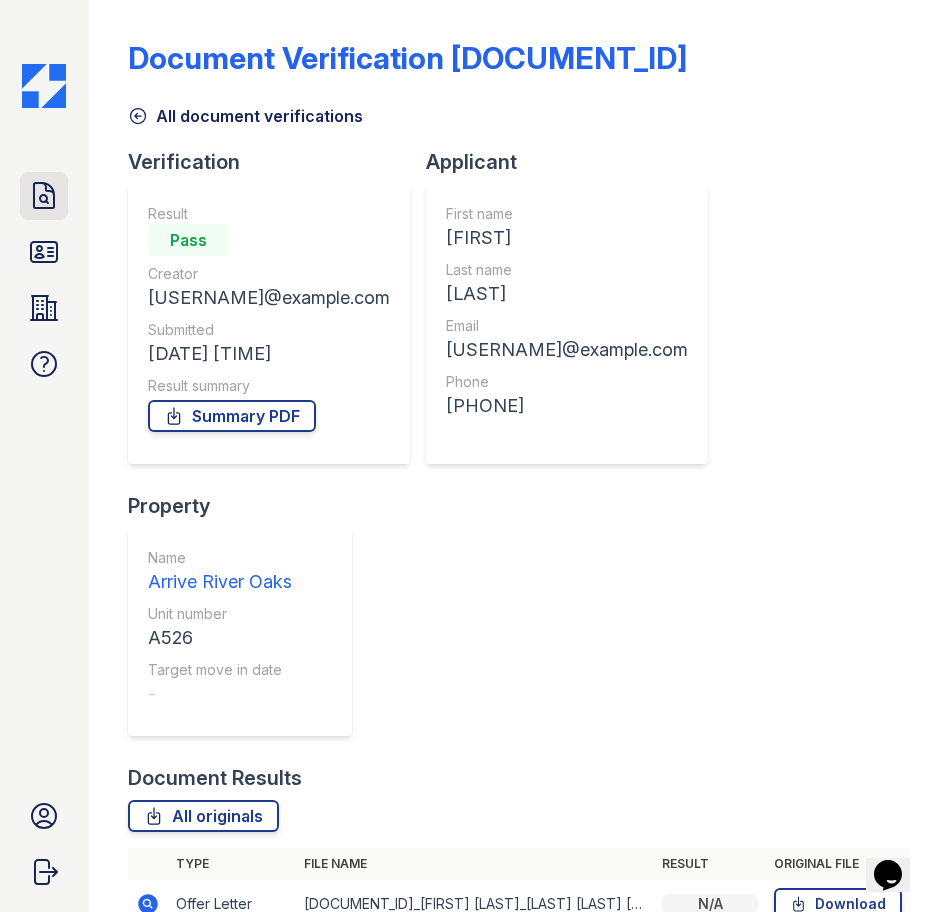 click 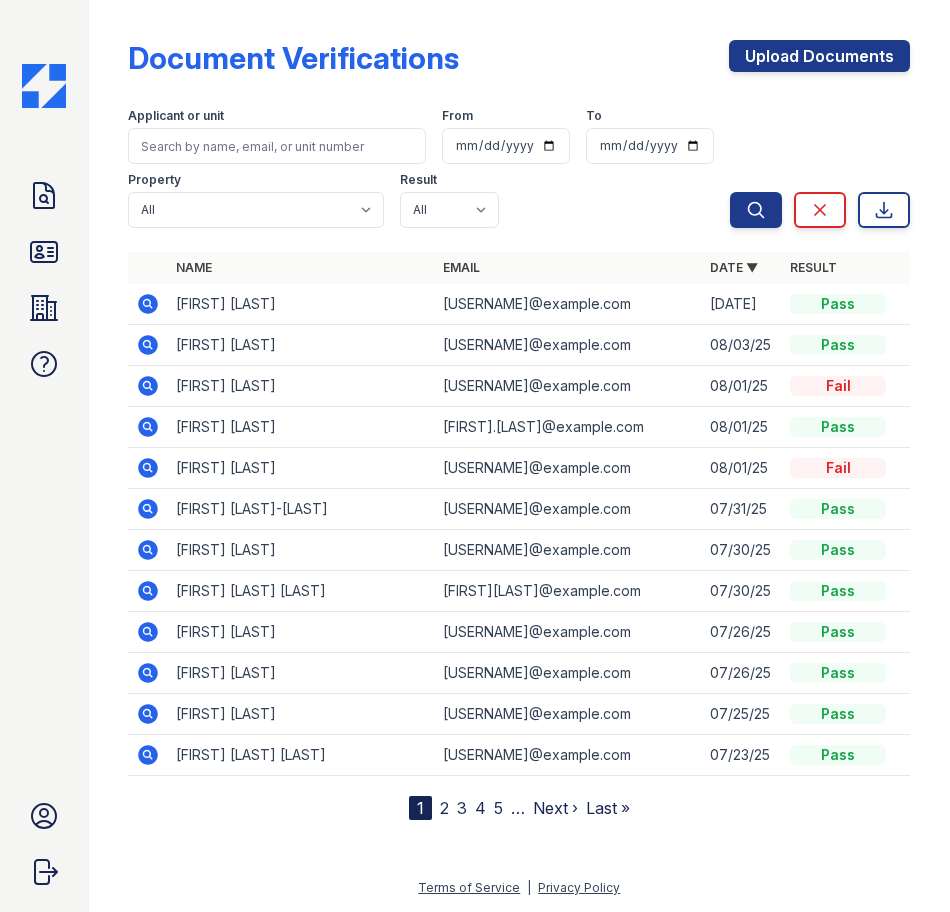 click 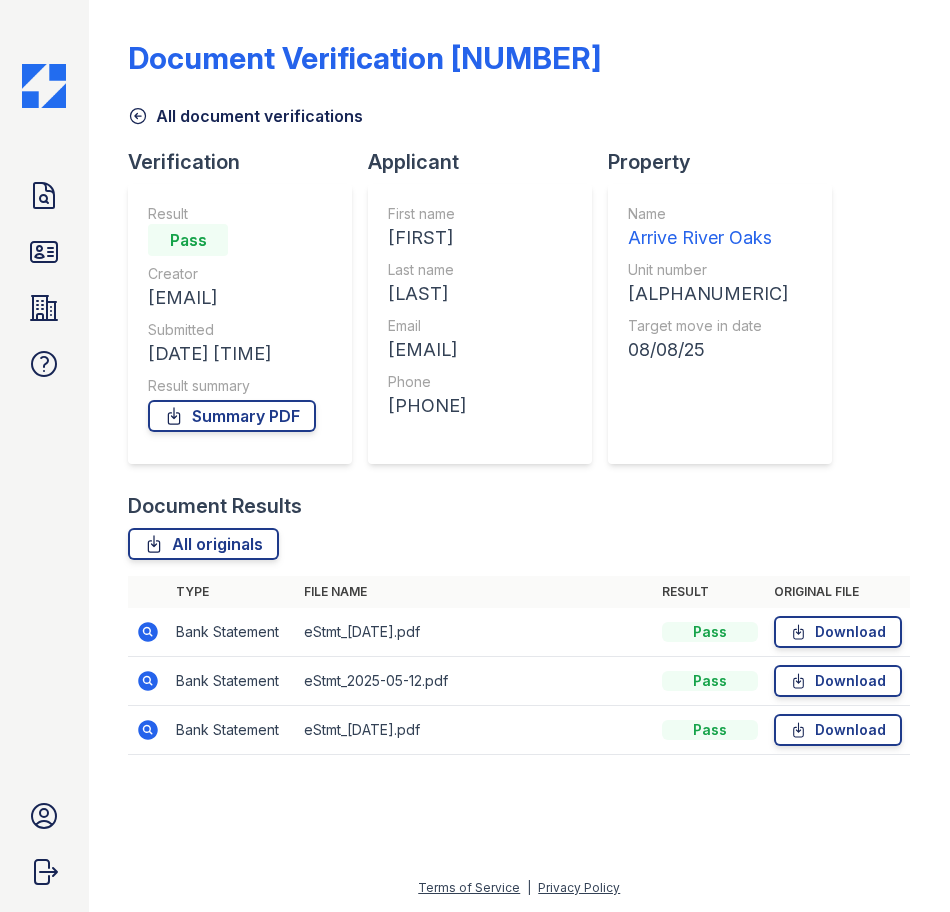 scroll, scrollTop: 0, scrollLeft: 0, axis: both 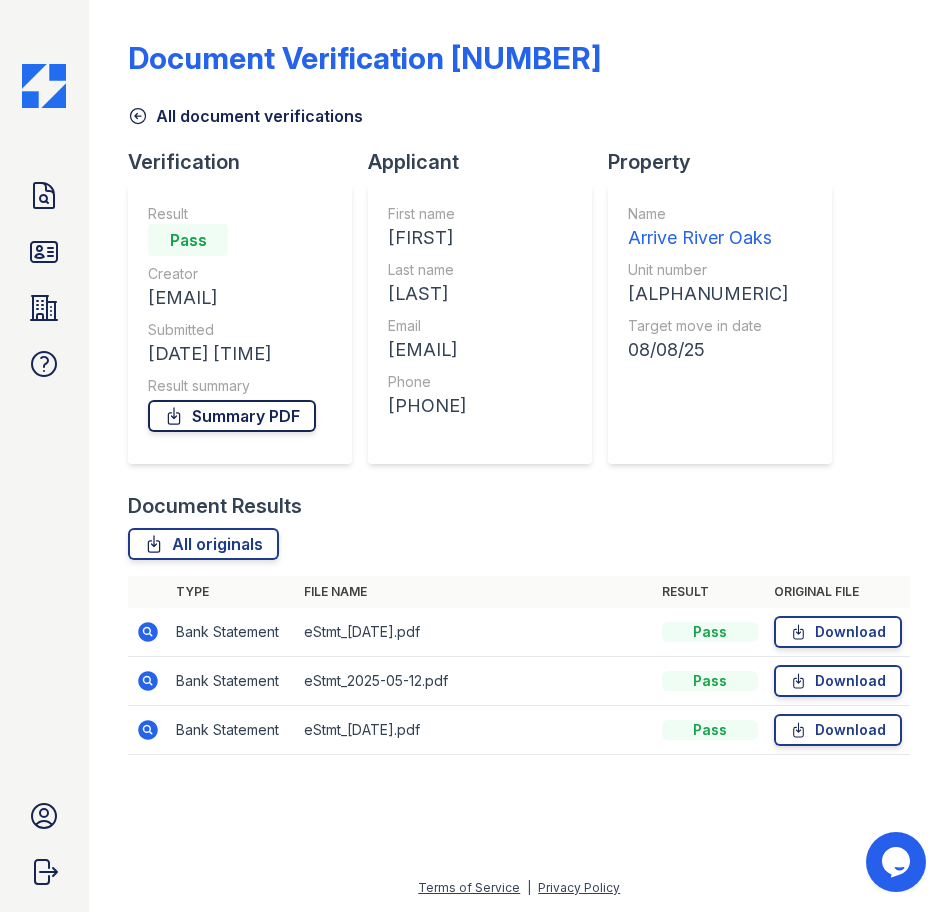 click on "Summary PDF" at bounding box center [232, 416] 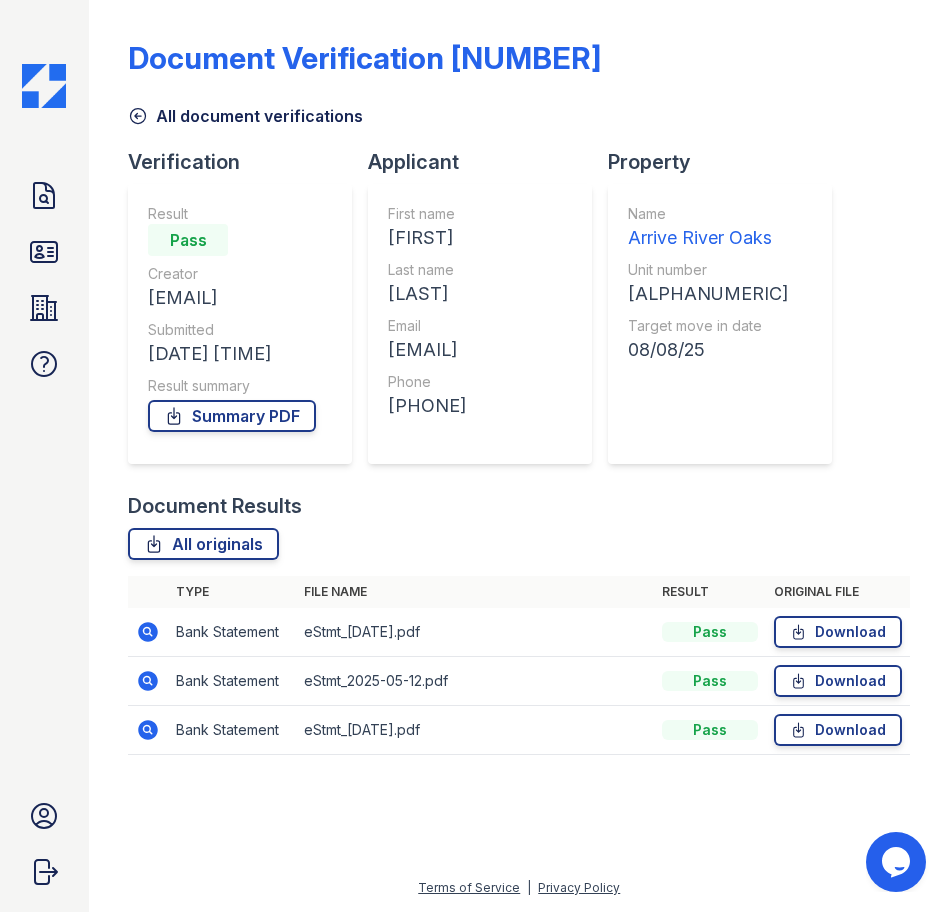 click on "Verification
Result
Pass
Creator
Mdieta.anchorage@gmail.com
Submitted
08/04/25 08:32:18 AM
Result summary
Summary PDF
Applicant
First name
Margaret
Last name
Dieta
Email
Mdieta.anchorage@gmail.com
Phone
+18328788082
Property
Name
Arrive River Oaks
Unit number
C317
Target move in date
08/08/25" at bounding box center (488, 320) 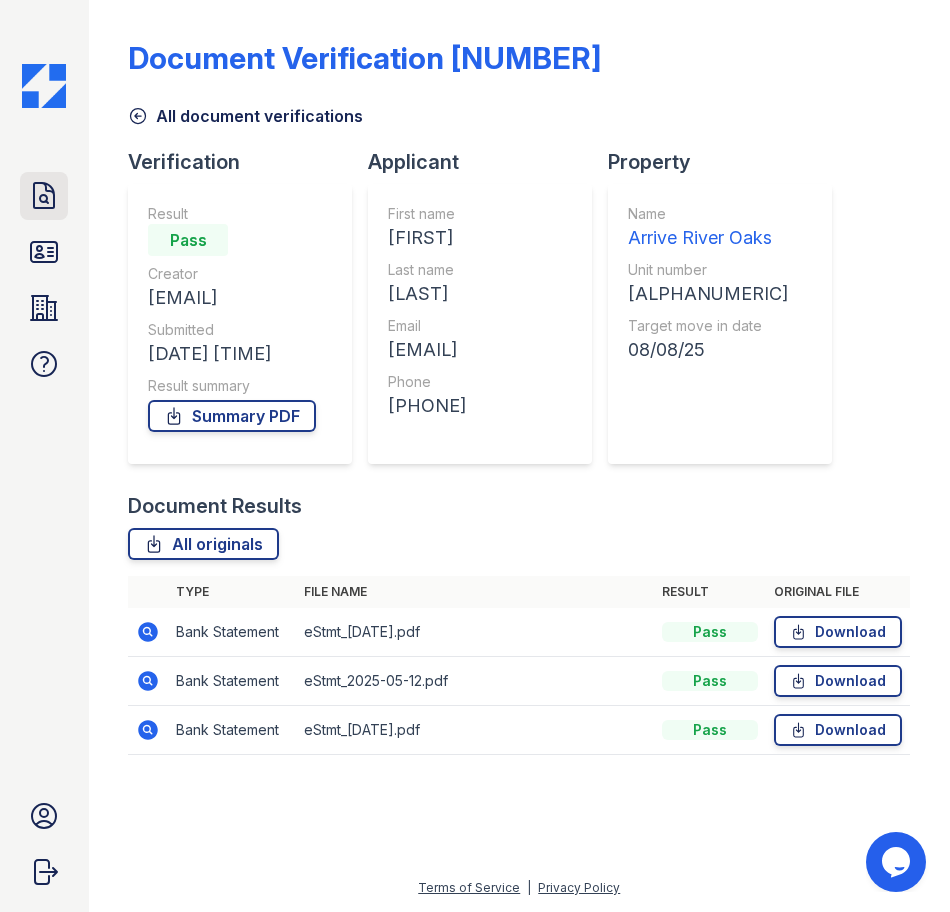 click on "Doc Verifications" at bounding box center (44, 196) 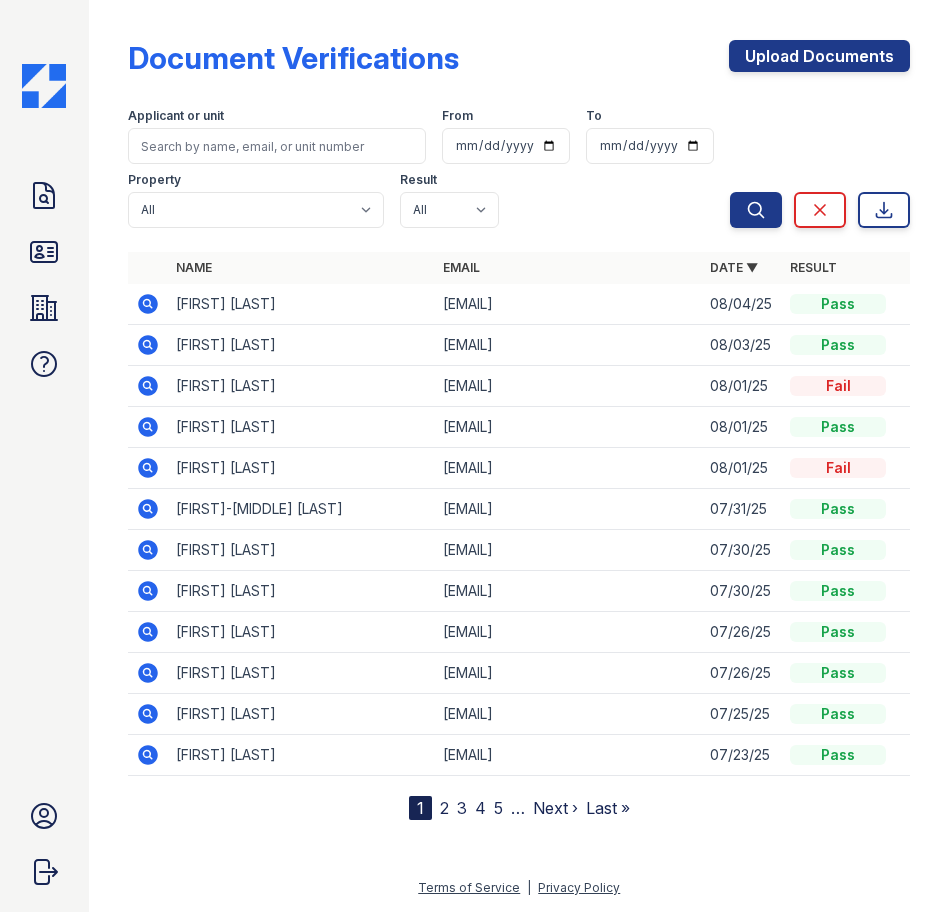click 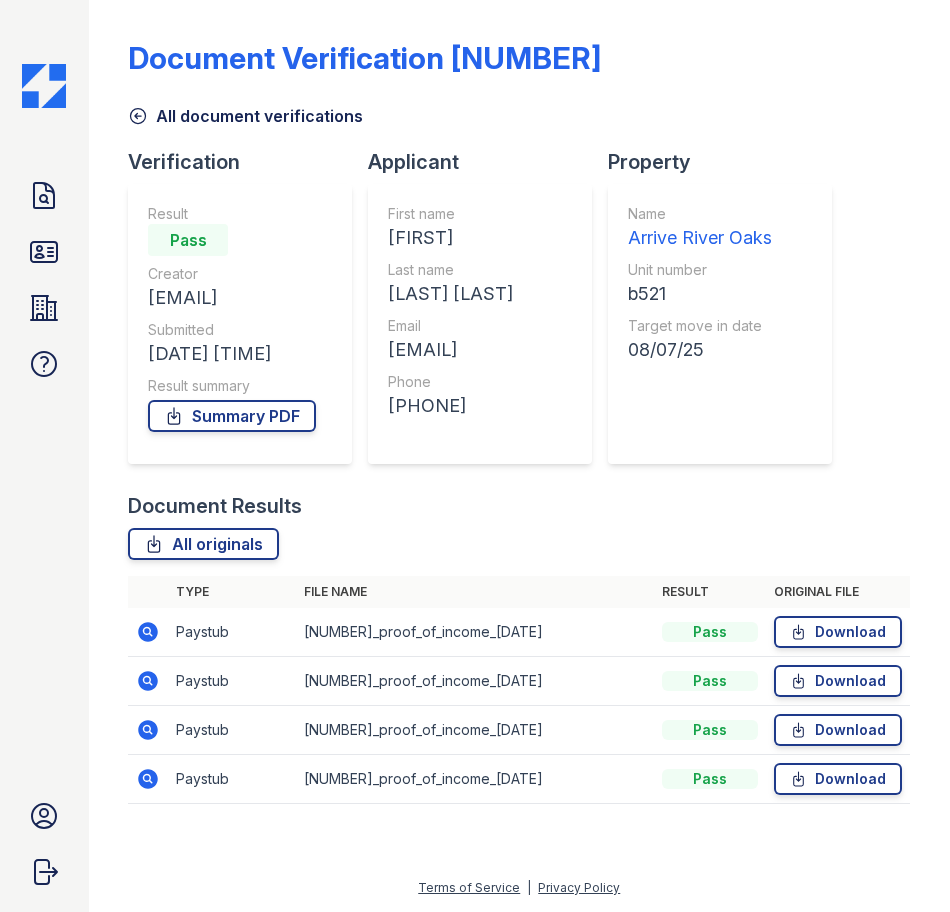 scroll, scrollTop: 0, scrollLeft: 0, axis: both 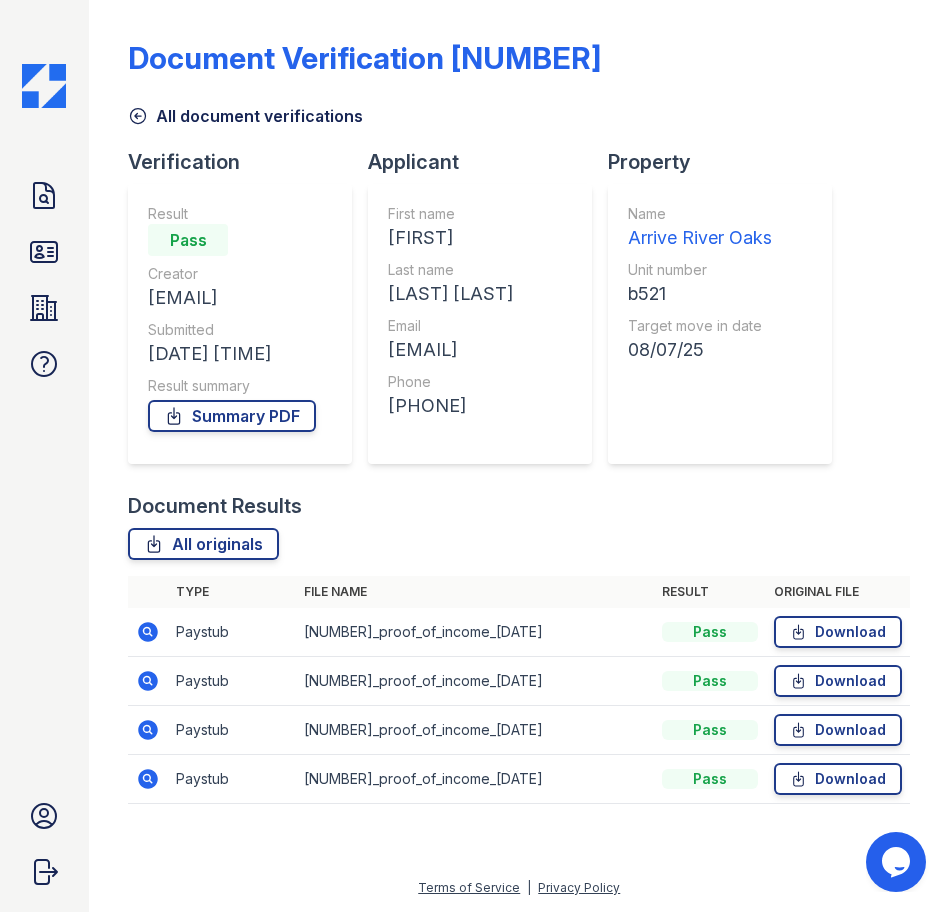 click on "Document Verification [NUMBER]
Properties
FAQ
[FIRST]-[MIDDLE] [LAST]
Trinity Property Consultants
Account
Sign out" at bounding box center (44, 456) 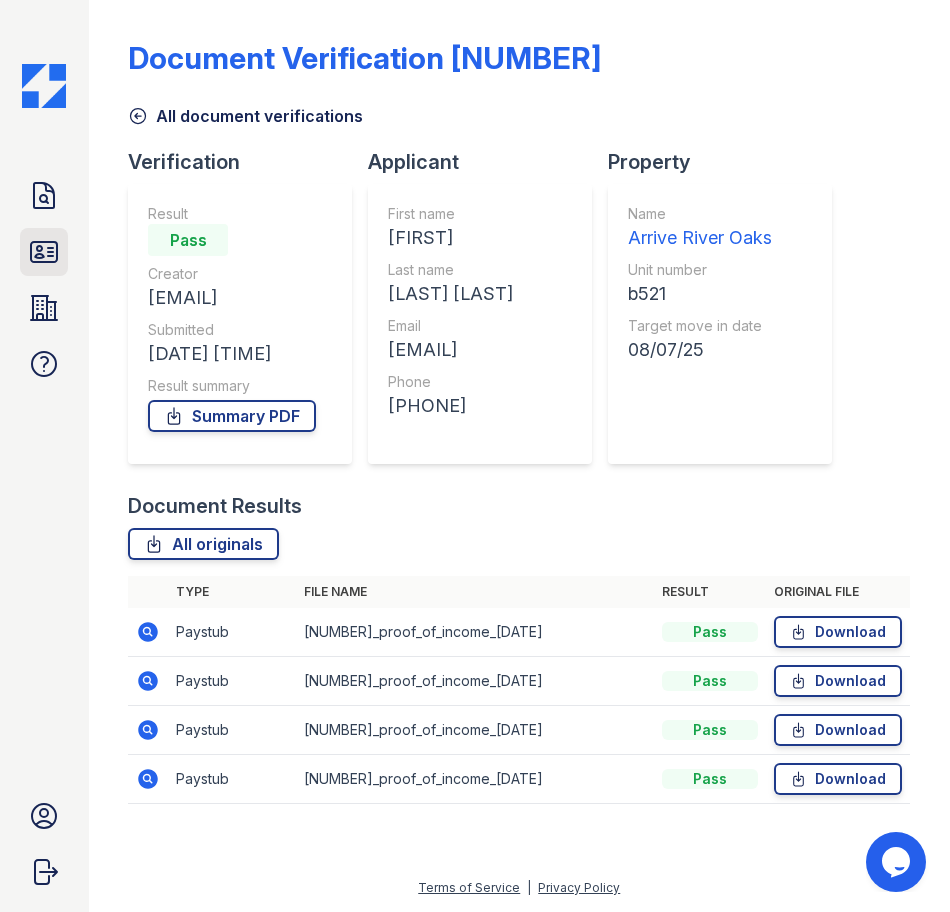 click on "ID Verifications" at bounding box center [44, 252] 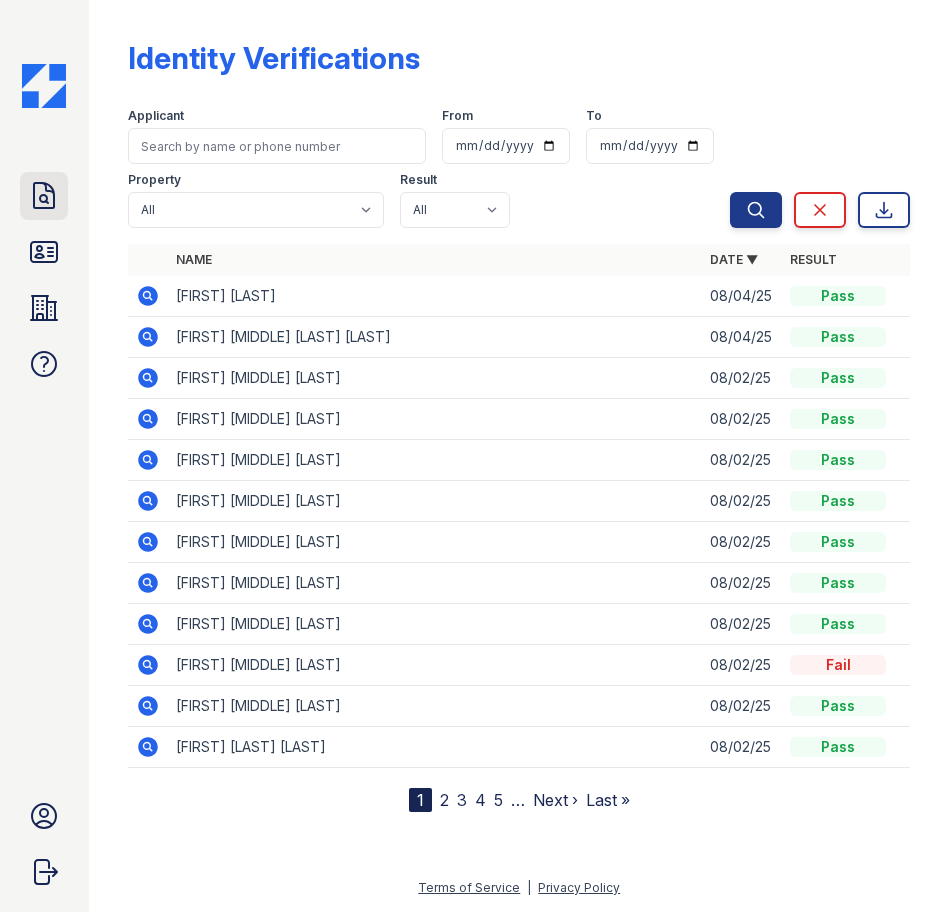 click 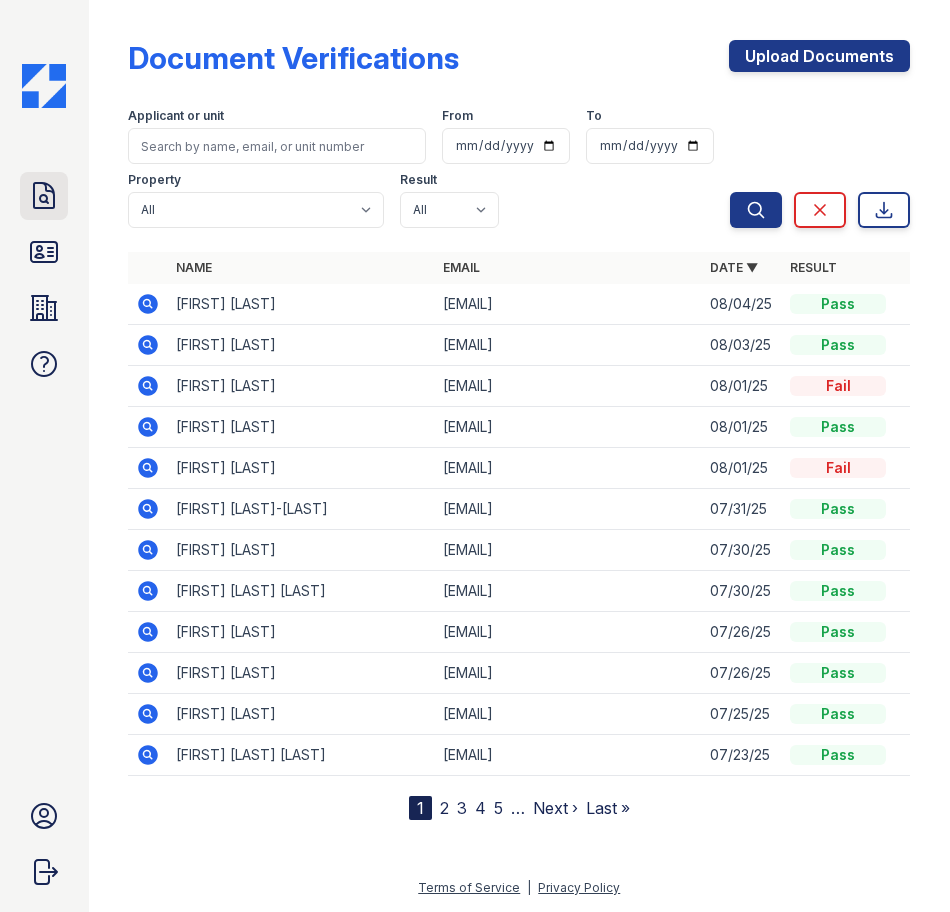 click 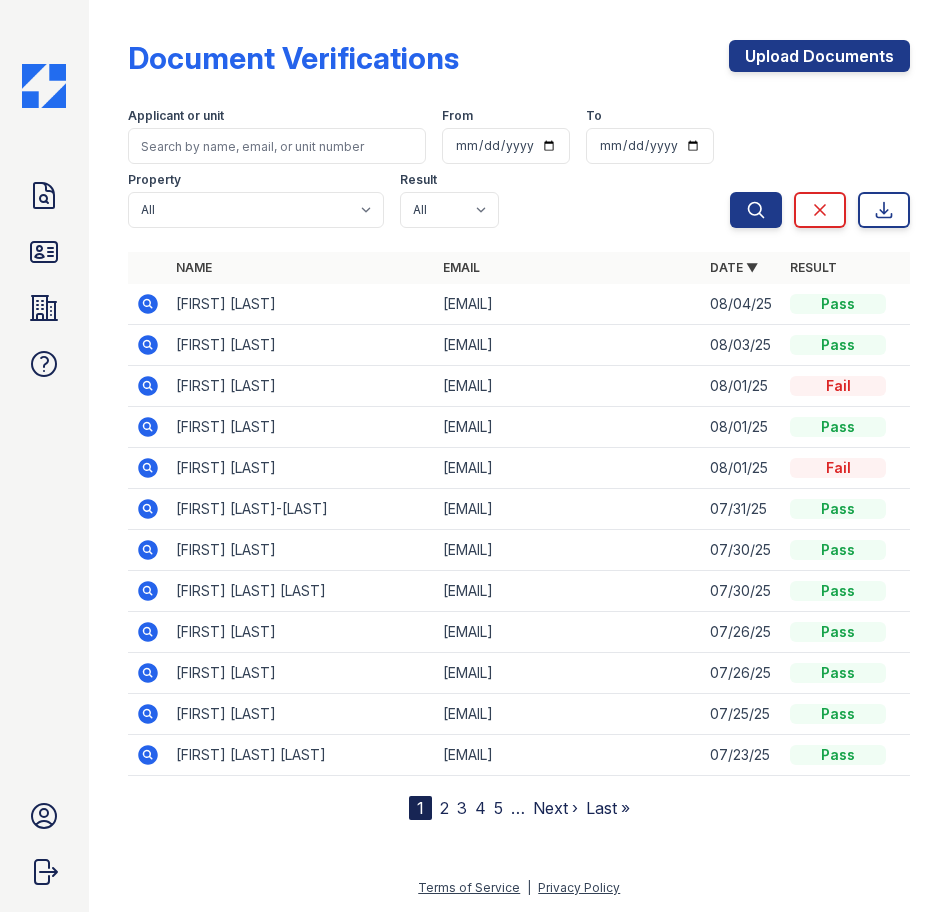 click 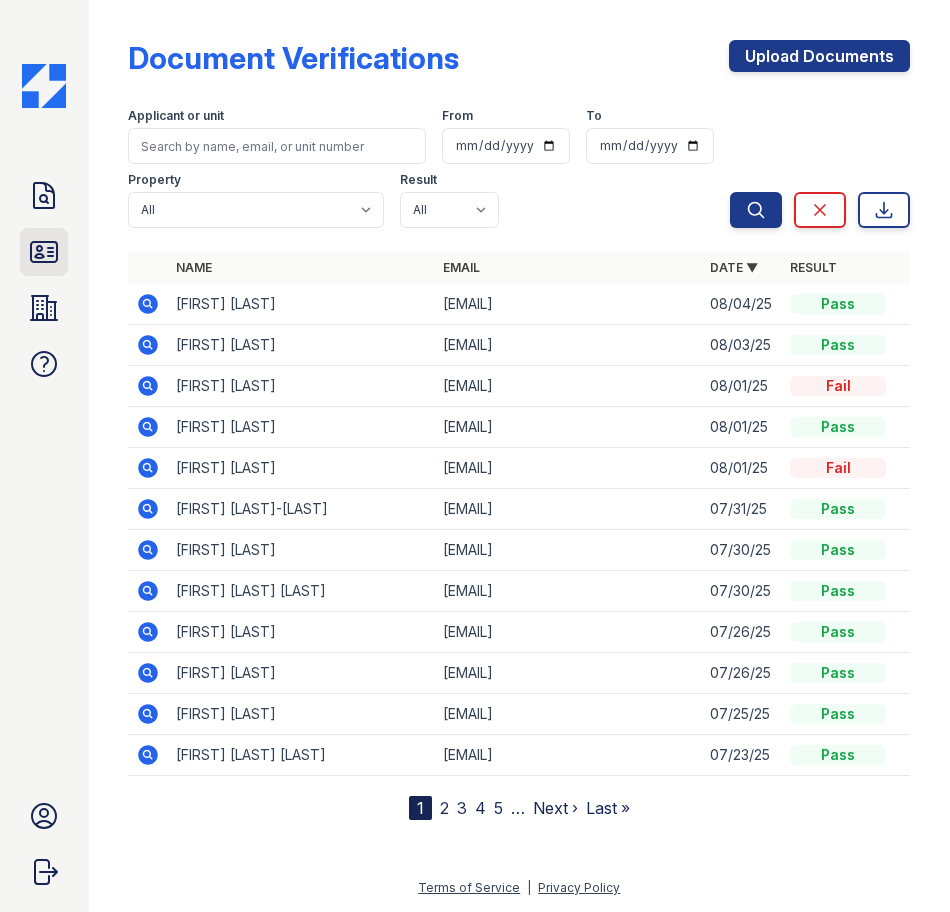 click 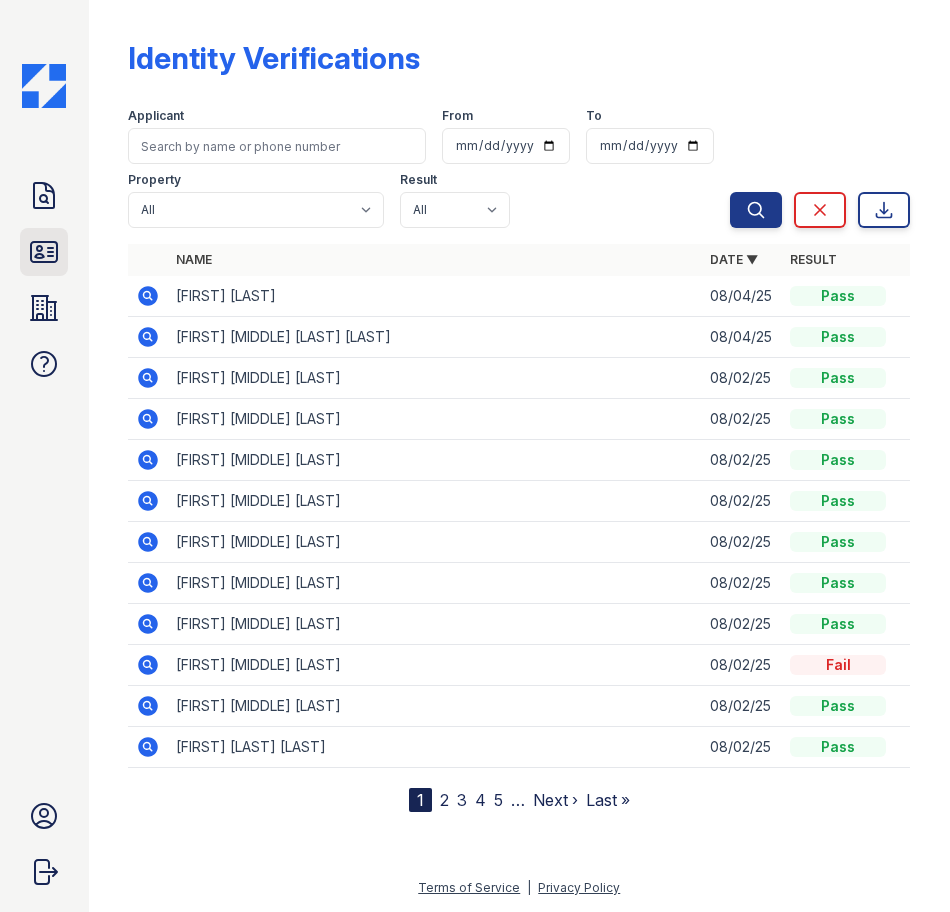 click on "ID Verifications" at bounding box center (44, 252) 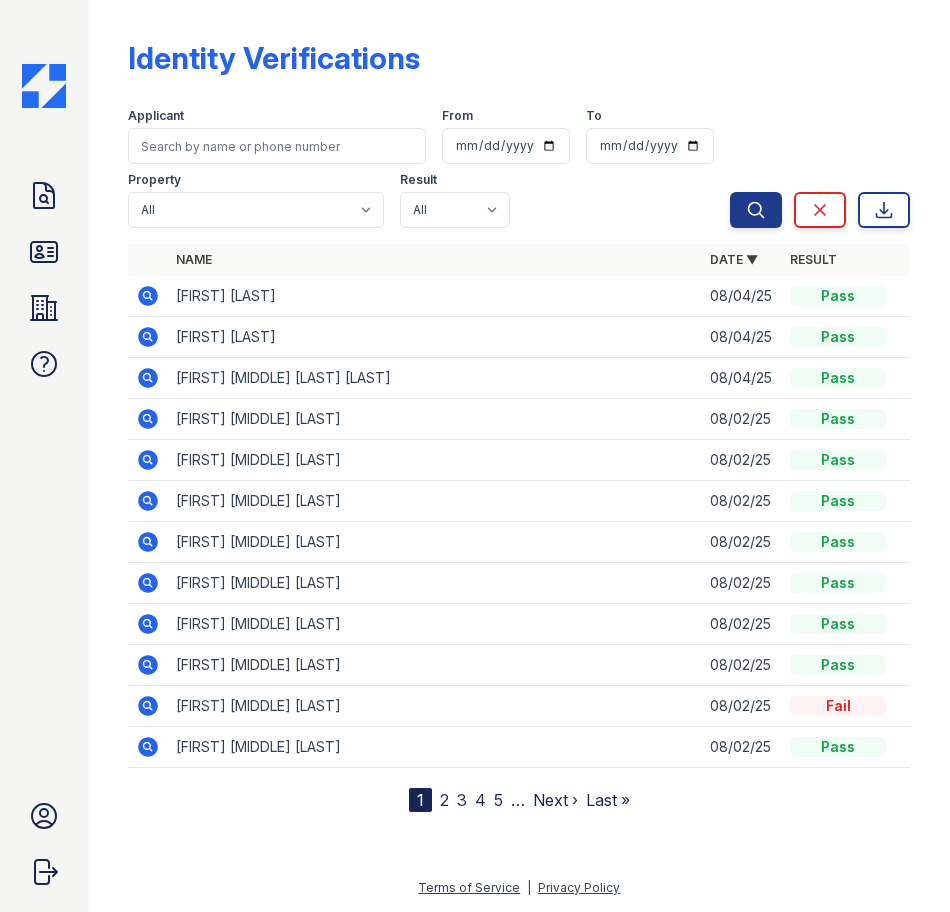 click 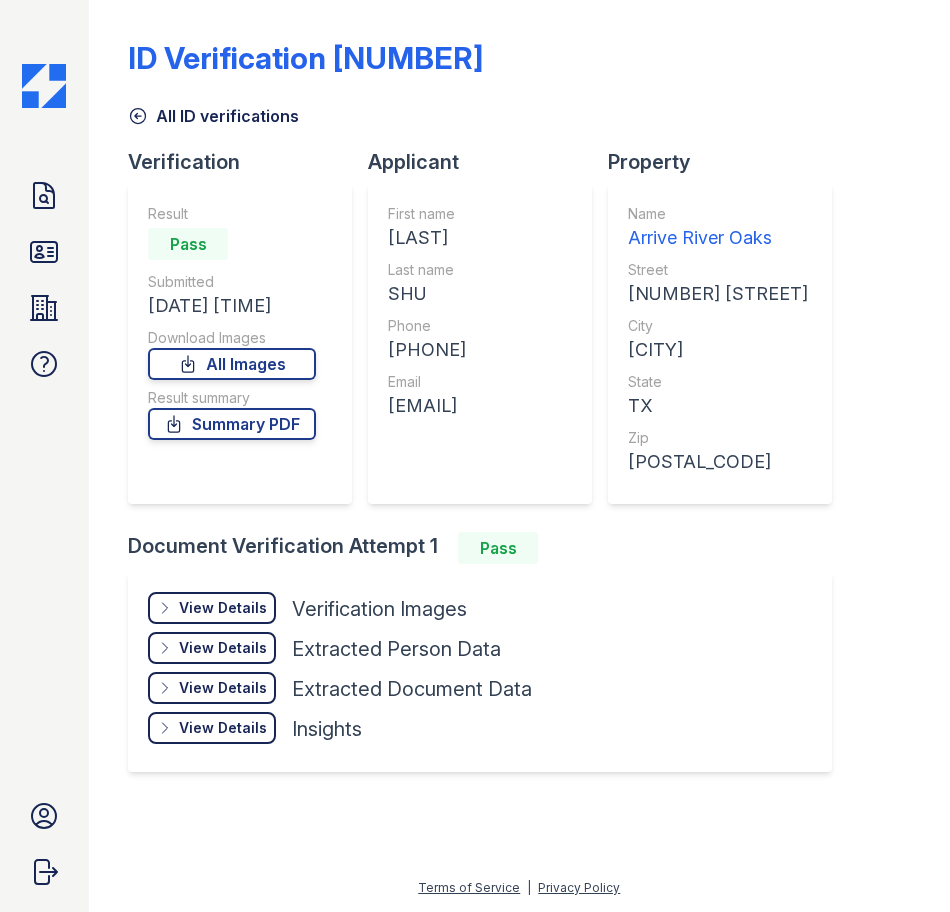 scroll, scrollTop: 0, scrollLeft: 0, axis: both 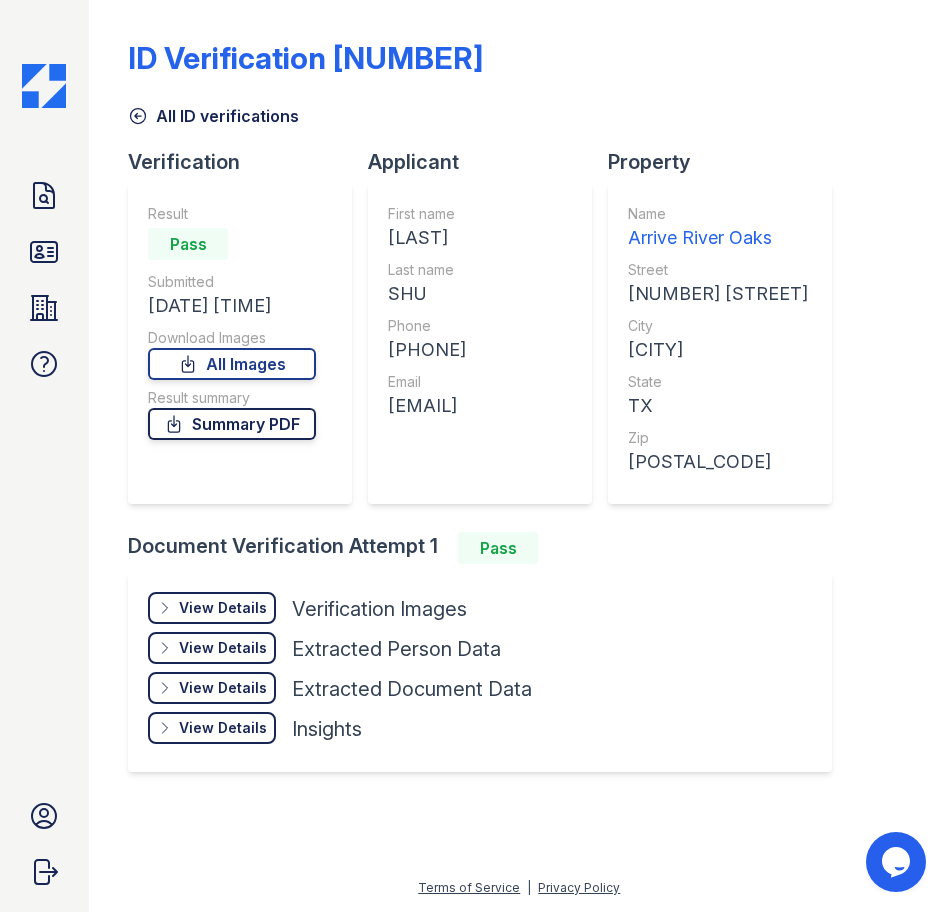 click on "Summary PDF" at bounding box center (232, 424) 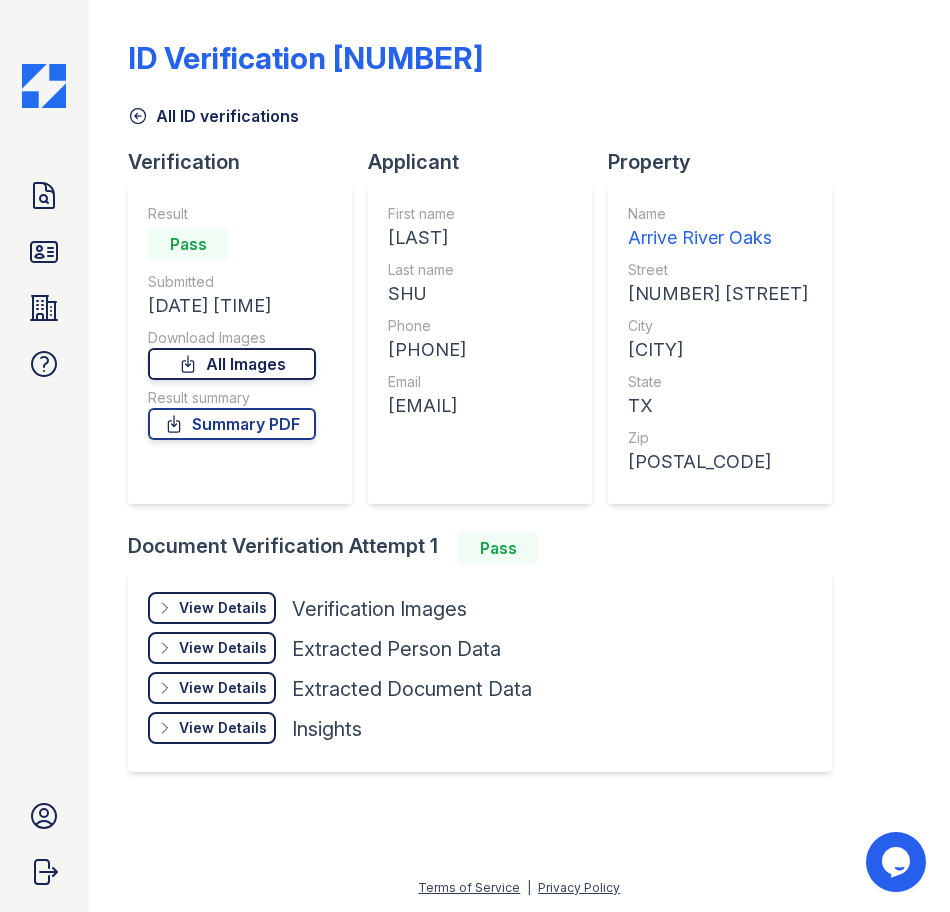 click on "All Images" at bounding box center [232, 364] 